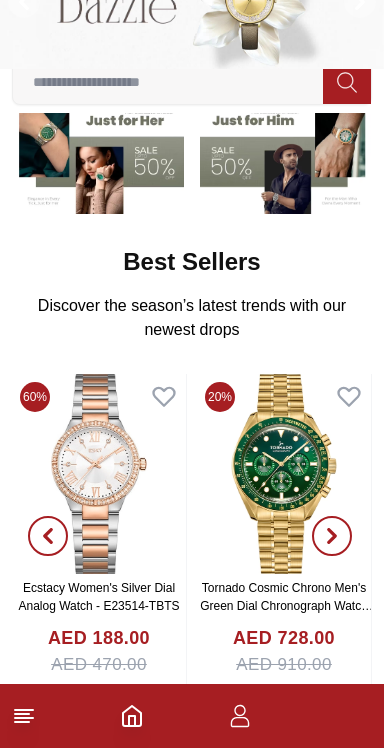 scroll, scrollTop: 180, scrollLeft: 0, axis: vertical 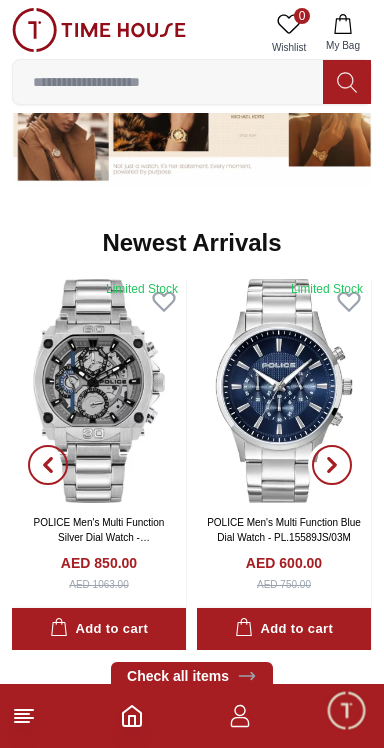 click at bounding box center (332, 465) 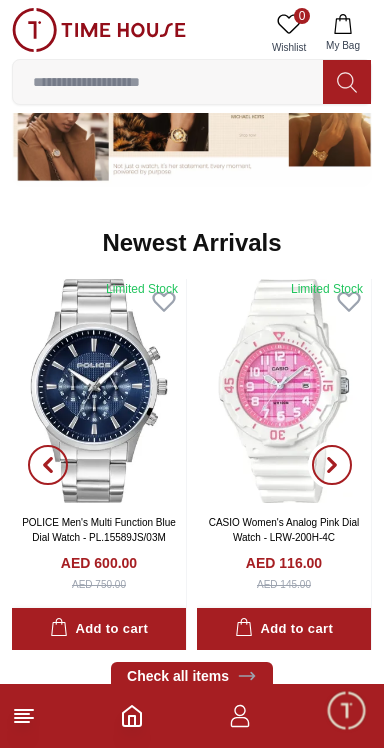 click at bounding box center [332, 465] 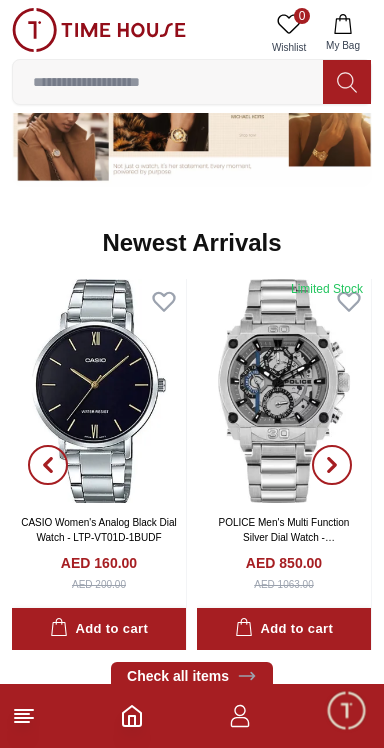 click at bounding box center [99, 391] 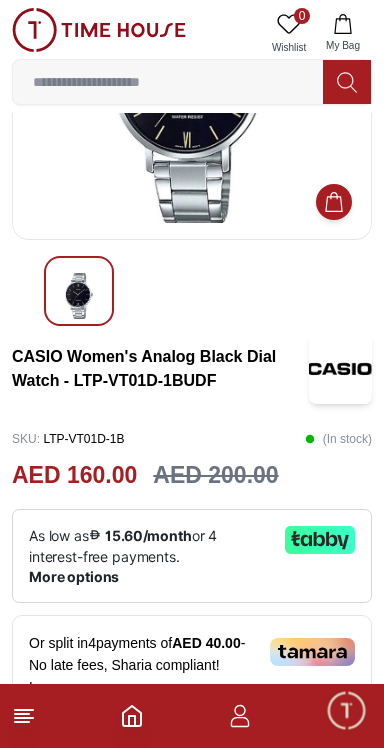 scroll, scrollTop: 0, scrollLeft: 0, axis: both 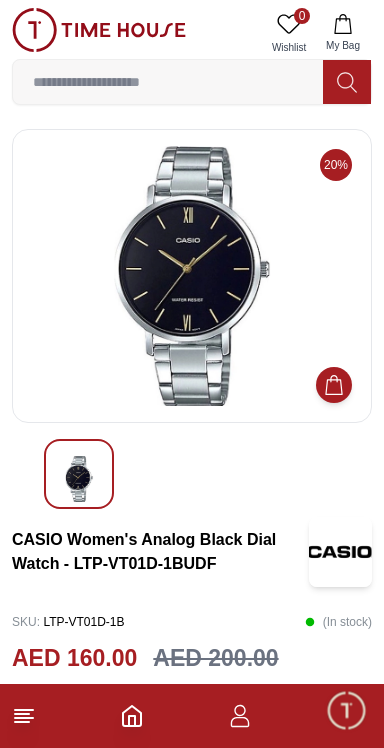 click at bounding box center (192, 276) 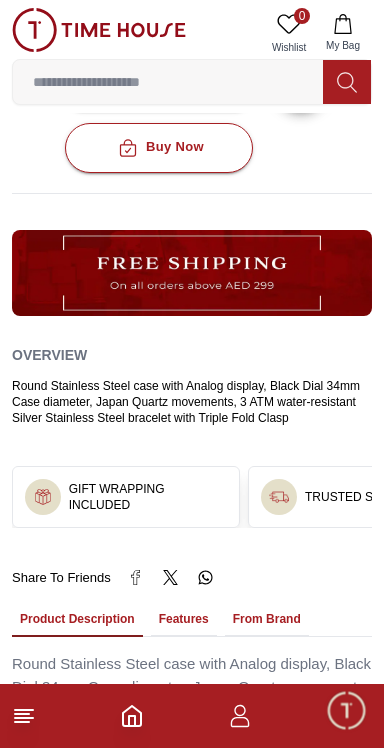 scroll, scrollTop: 861, scrollLeft: 0, axis: vertical 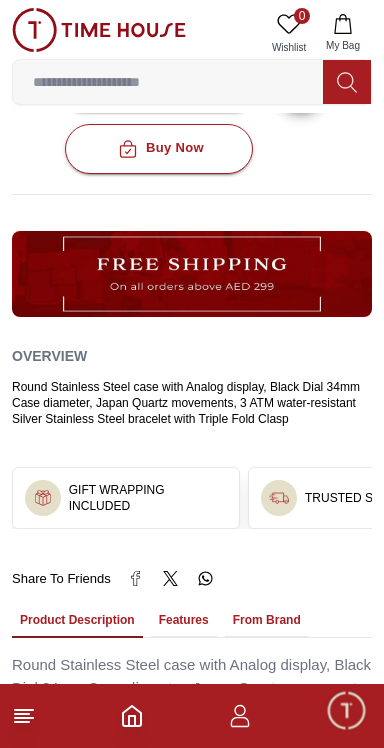 click on "GIFT WRAPPING INCLUDED" at bounding box center (148, 498) 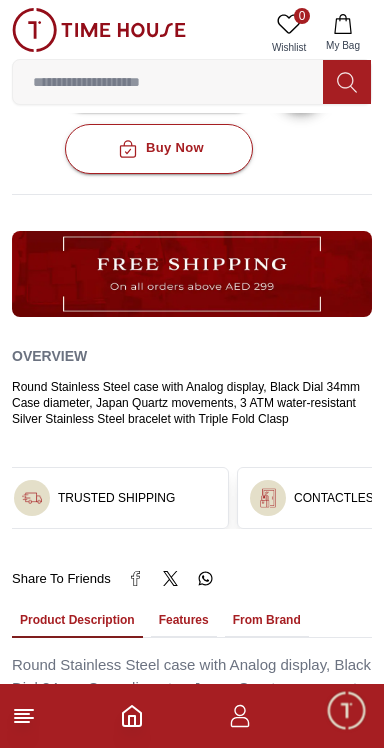 scroll, scrollTop: 0, scrollLeft: 339, axis: horizontal 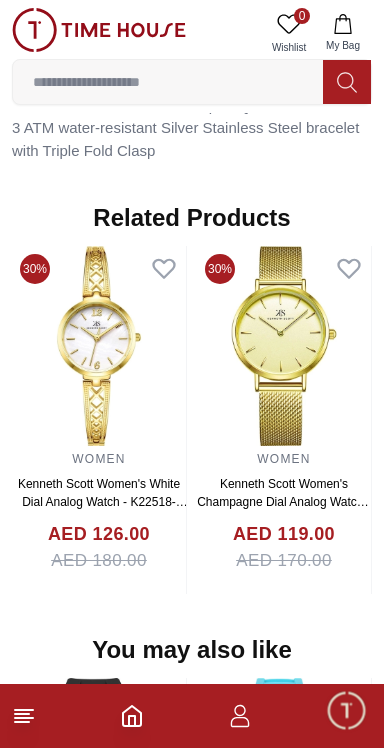 click on "AED 126.00" at bounding box center (99, 534) 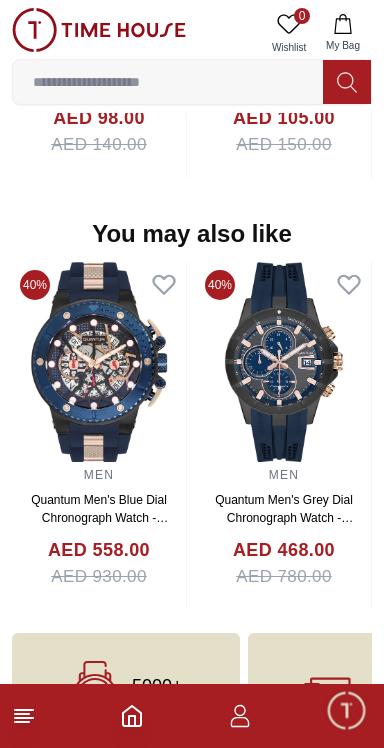 scroll, scrollTop: 1860, scrollLeft: 0, axis: vertical 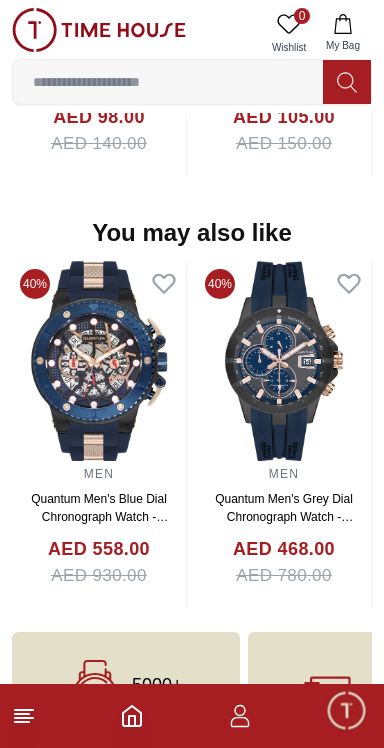 click 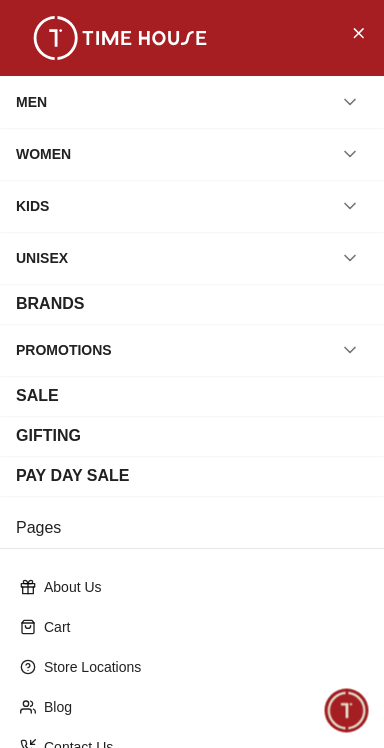 click on "BRANDS" at bounding box center [192, 304] 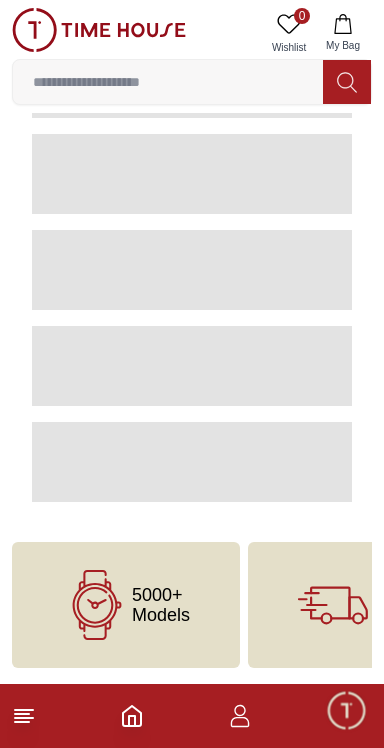 scroll, scrollTop: 0, scrollLeft: 0, axis: both 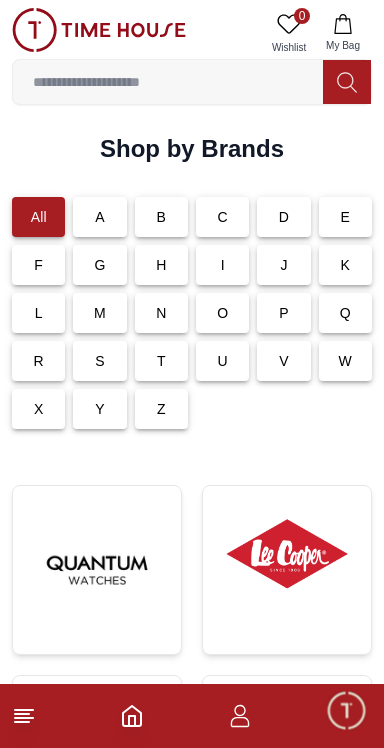 click on "S" at bounding box center [99, 361] 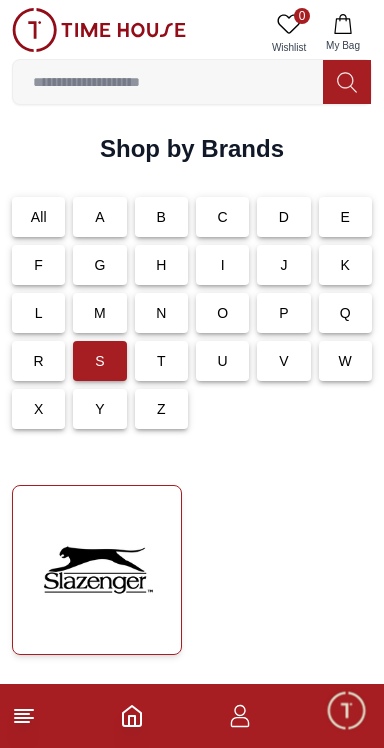click at bounding box center (97, 570) 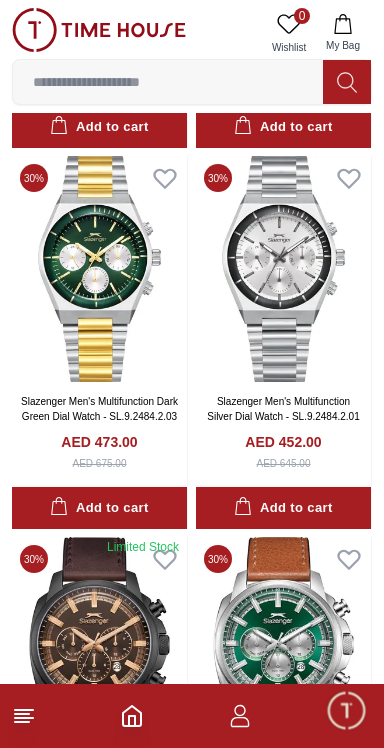 scroll, scrollTop: 3183, scrollLeft: 0, axis: vertical 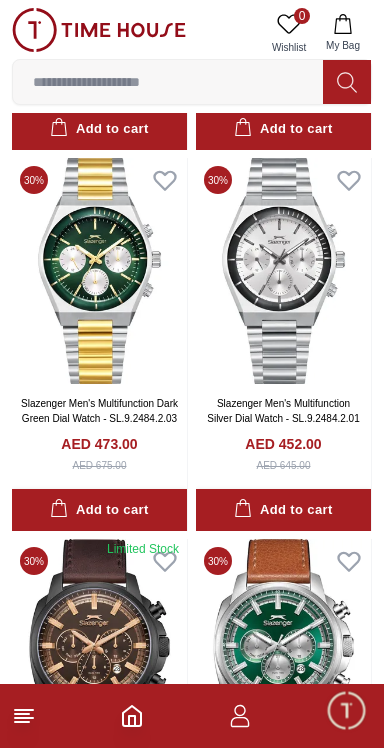 click 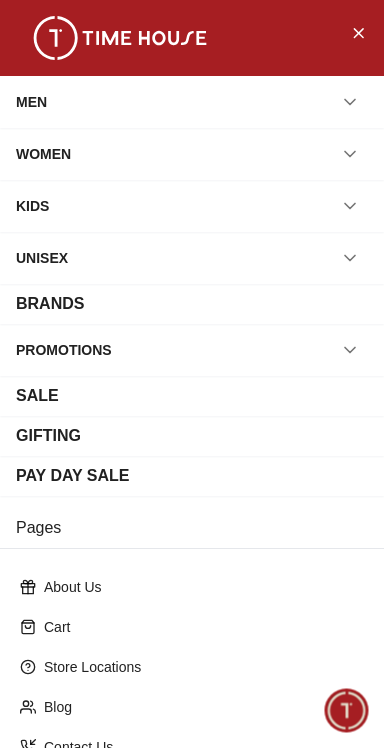 click on "BRANDS" at bounding box center [192, 304] 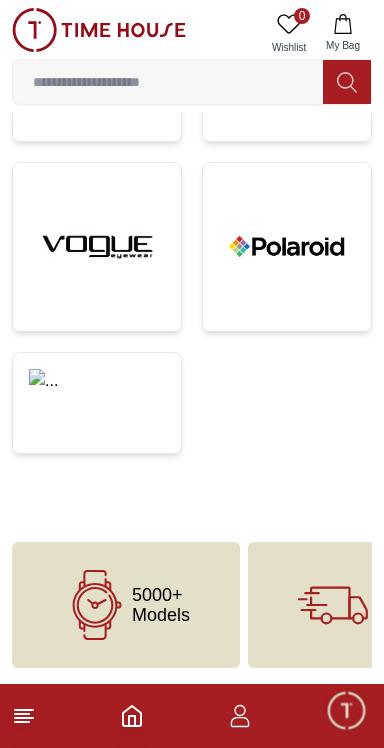 scroll, scrollTop: 0, scrollLeft: 0, axis: both 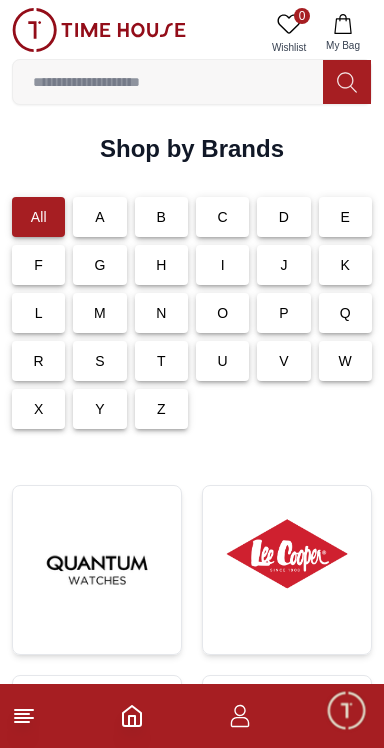 click on "A" at bounding box center (99, 217) 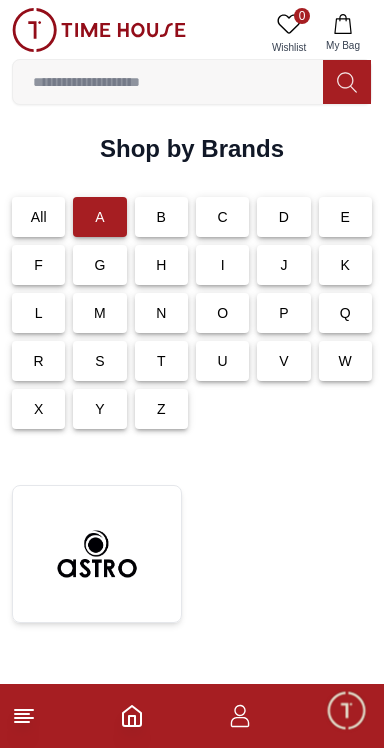 click on "B" at bounding box center (161, 217) 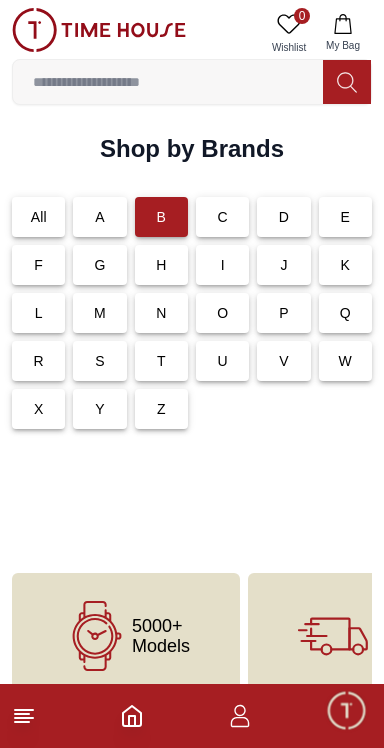 click on "C" at bounding box center [223, 217] 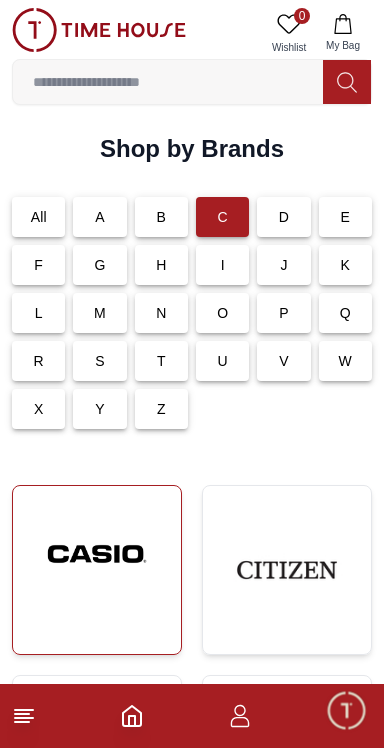 click at bounding box center (97, 554) 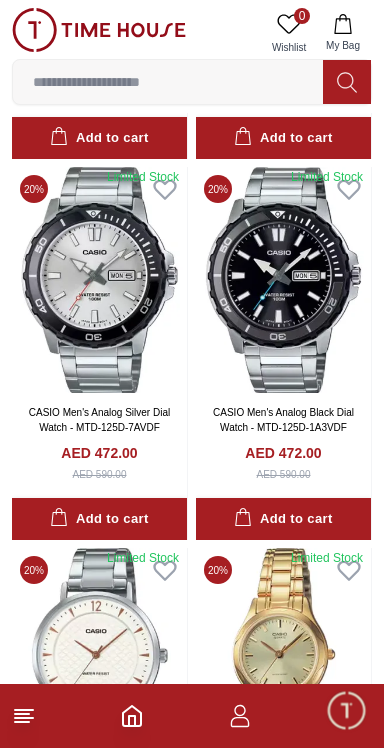 scroll, scrollTop: 2946, scrollLeft: 0, axis: vertical 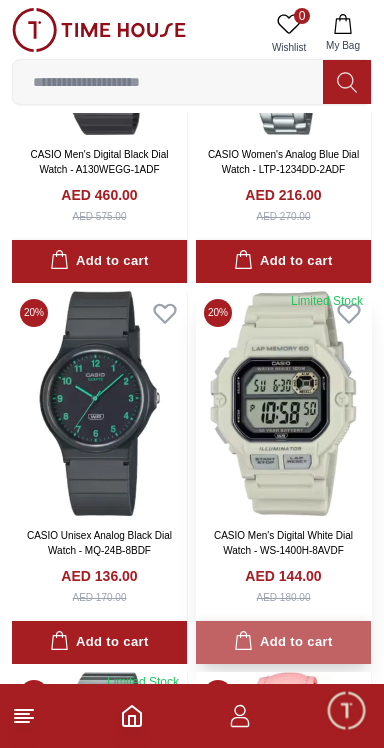 click on "Add to cart" at bounding box center [283, 642] 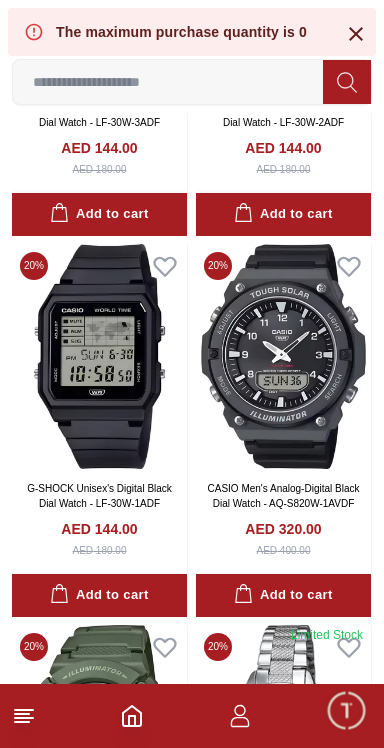 scroll, scrollTop: 0, scrollLeft: 0, axis: both 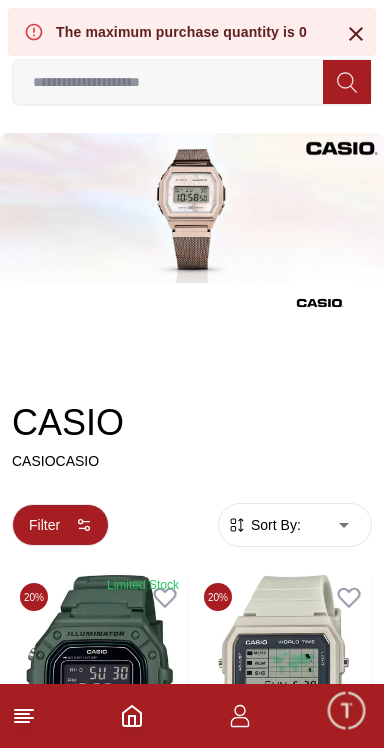 click on "Filter" at bounding box center [60, 525] 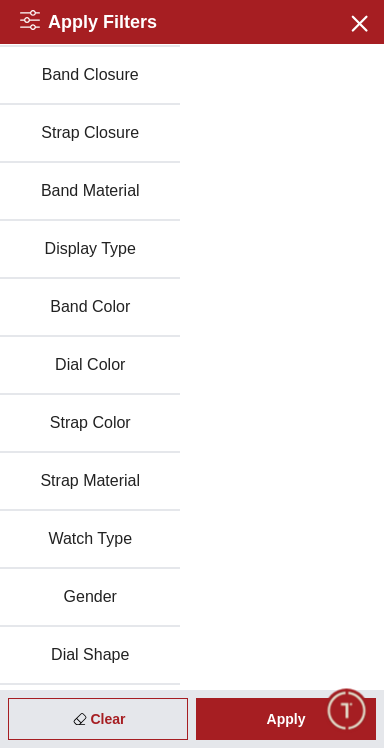 scroll, scrollTop: 183, scrollLeft: 0, axis: vertical 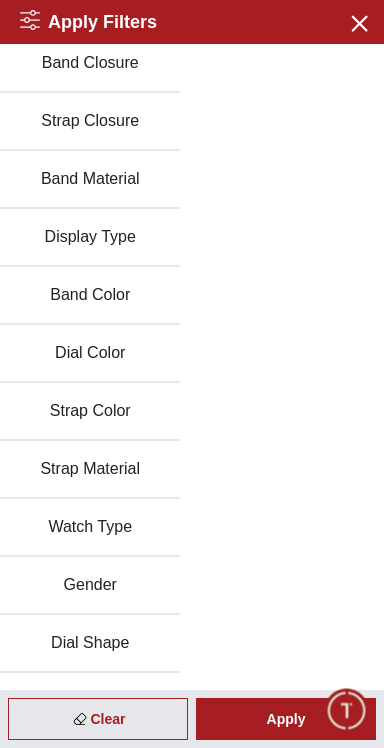 click on "Gender" at bounding box center (90, 586) 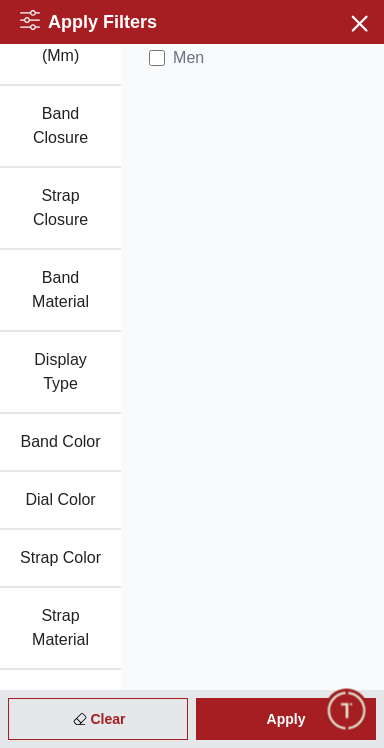 scroll, scrollTop: 0, scrollLeft: 0, axis: both 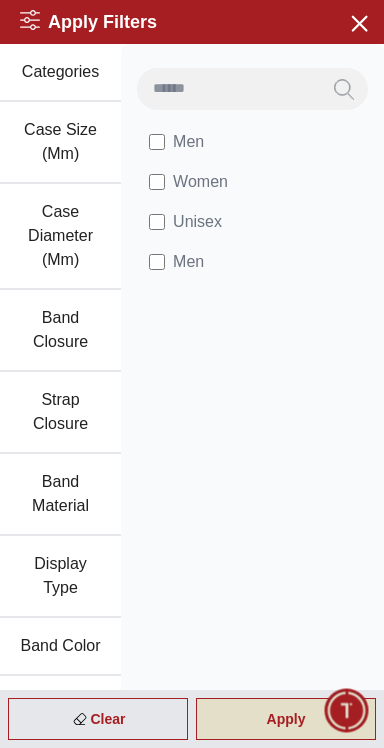 click on "Apply" at bounding box center (286, 719) 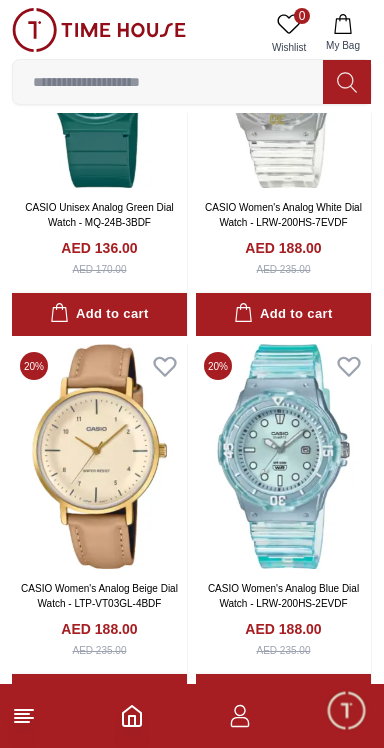 scroll, scrollTop: 3765, scrollLeft: 0, axis: vertical 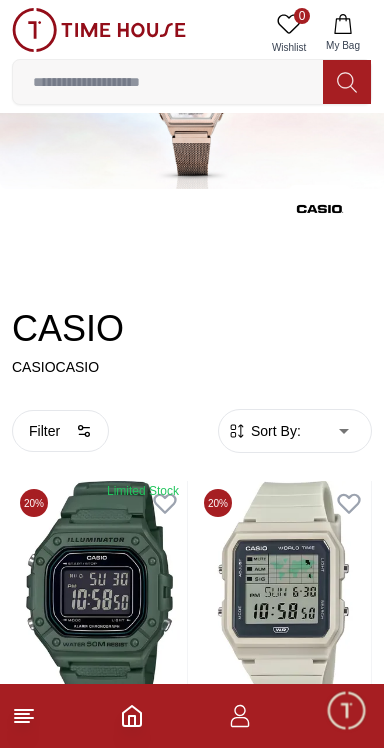 click 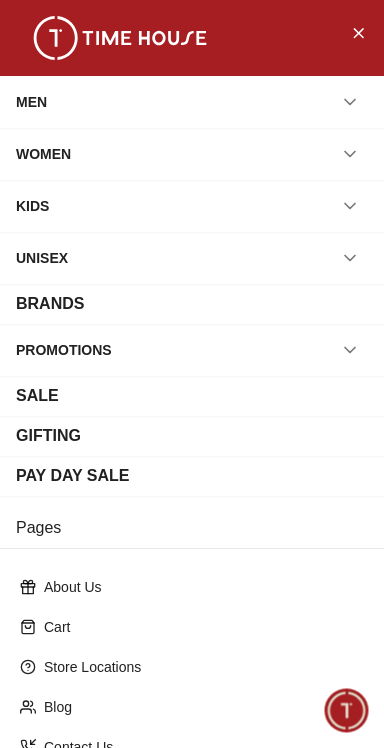 click on "BRANDS" at bounding box center [50, 304] 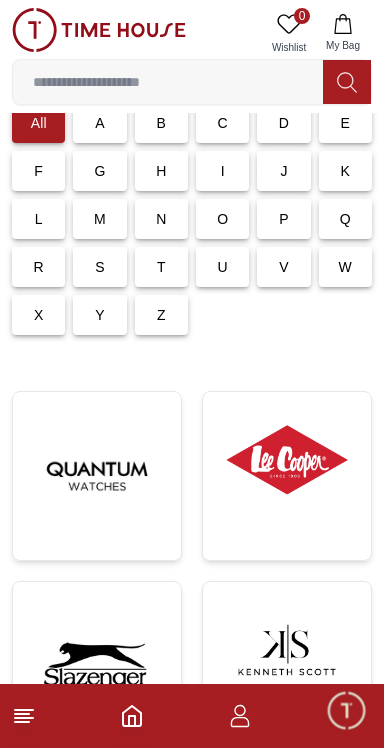 click on "D" at bounding box center [283, 123] 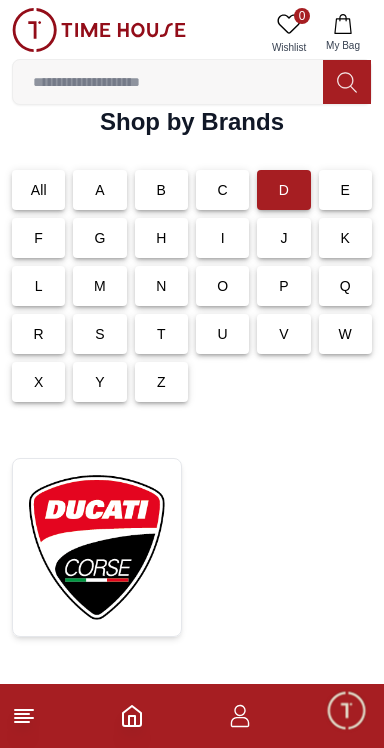 scroll, scrollTop: 23, scrollLeft: 0, axis: vertical 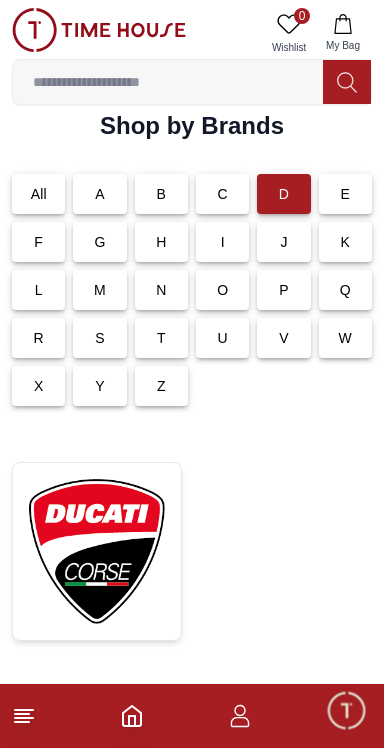 click on "E" at bounding box center [346, 194] 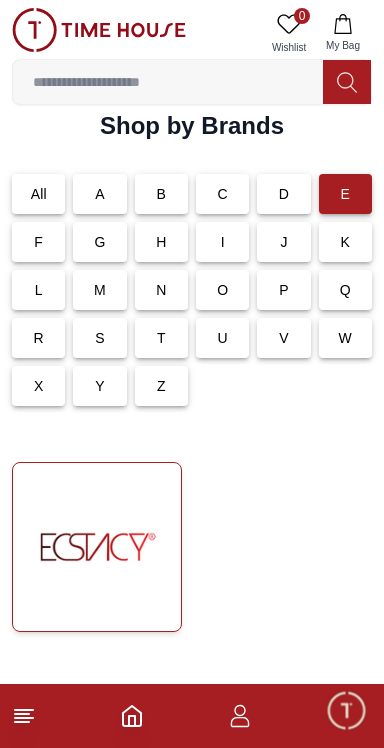 click at bounding box center [97, 547] 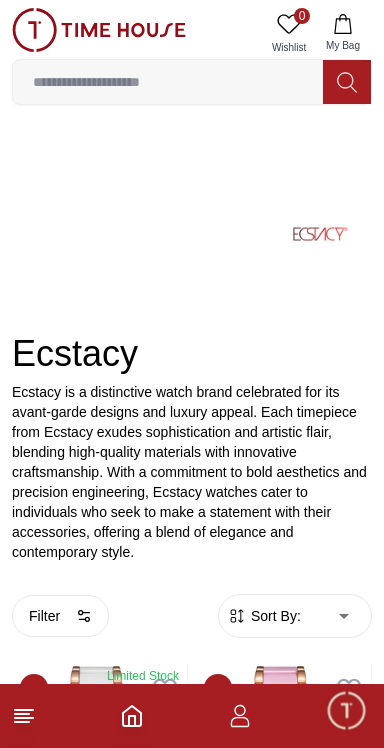 scroll, scrollTop: 0, scrollLeft: 0, axis: both 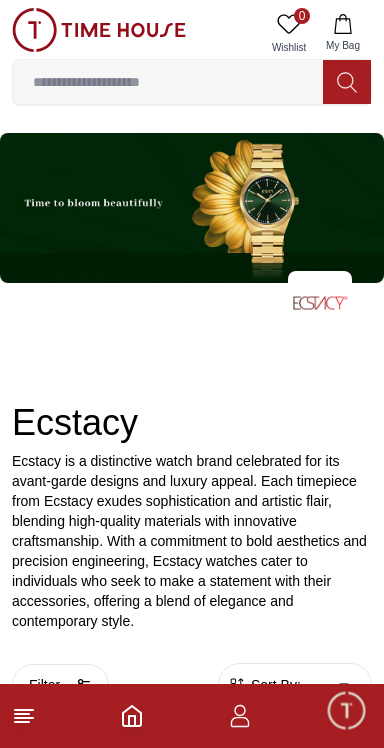 click 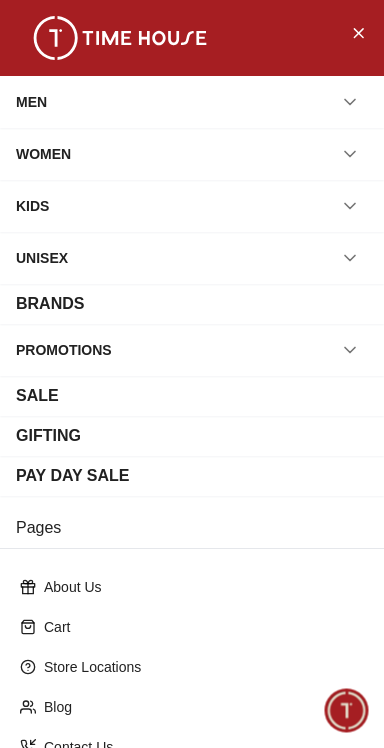 click on "BRANDS" at bounding box center (50, 304) 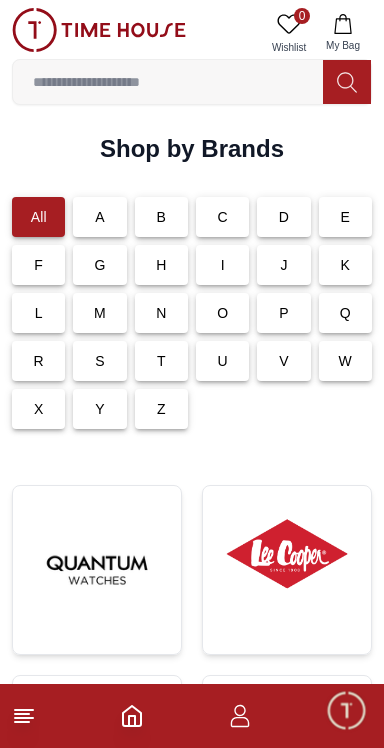 click on "F" at bounding box center [38, 265] 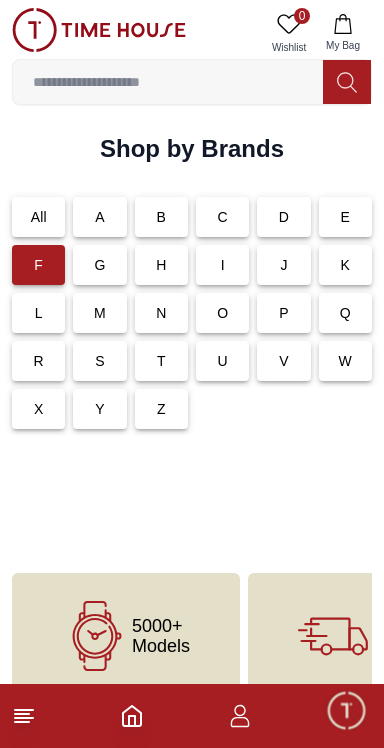 click on "G" at bounding box center (99, 265) 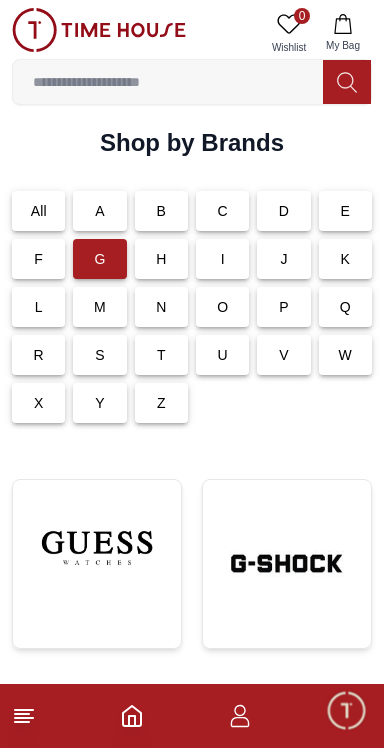 scroll, scrollTop: 0, scrollLeft: 0, axis: both 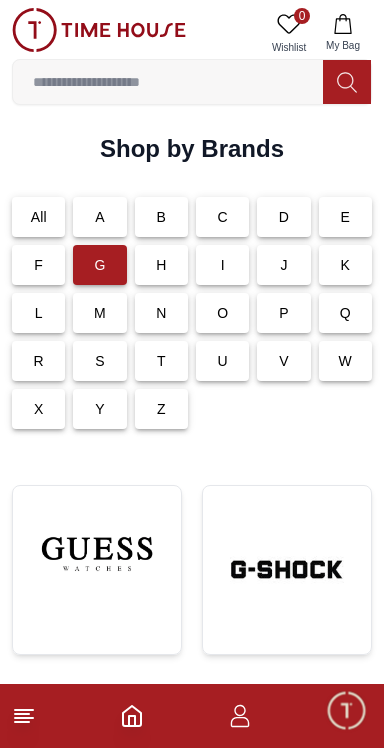 click on "H" at bounding box center [161, 265] 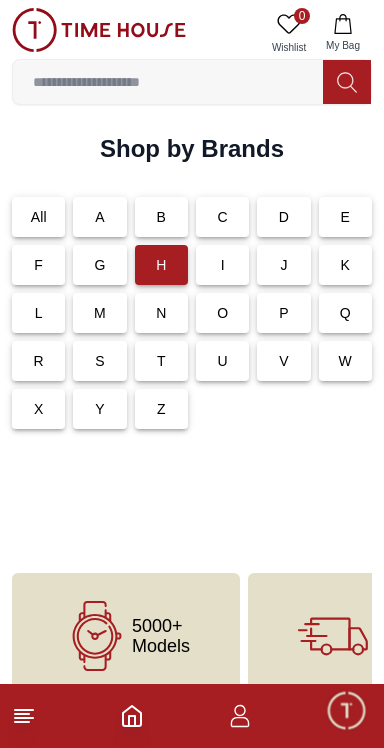 click on "I" at bounding box center [222, 265] 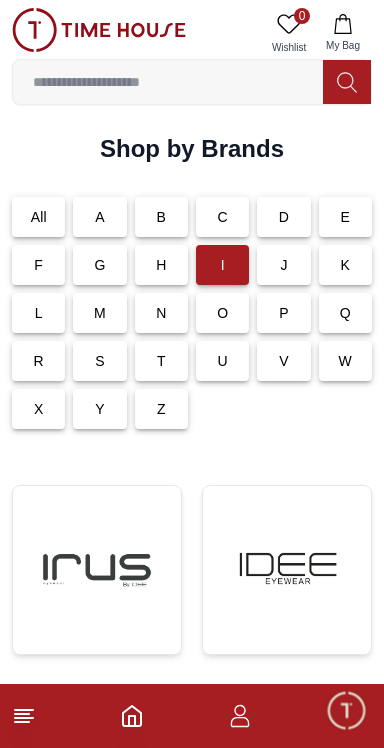 click on "J" at bounding box center [283, 265] 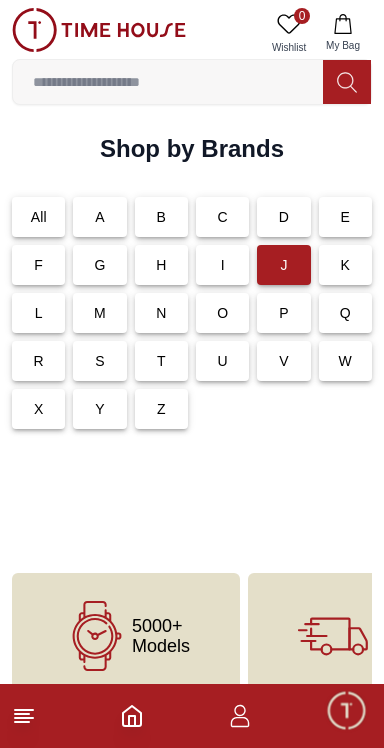 click on "K" at bounding box center (346, 265) 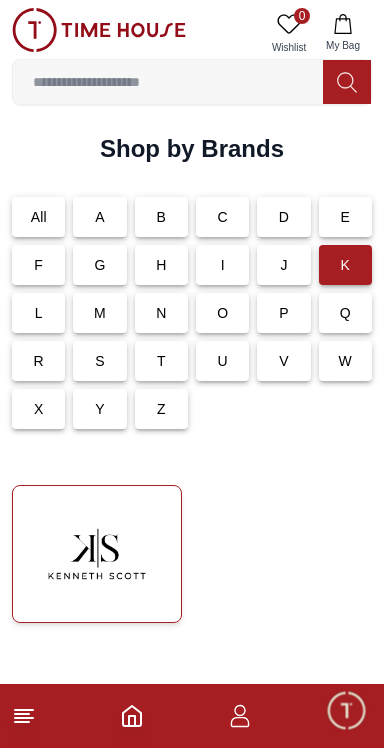 click at bounding box center [97, 554] 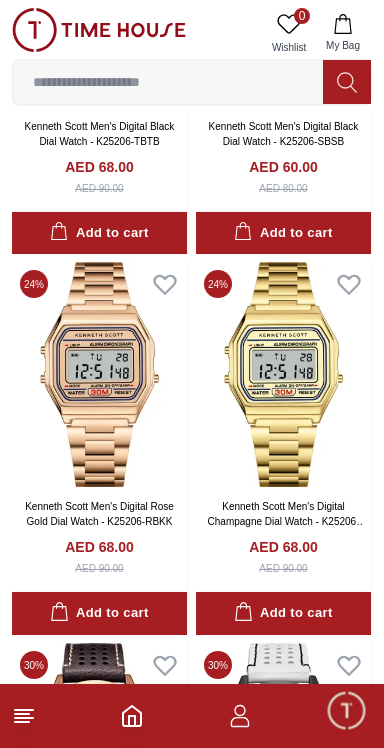 scroll, scrollTop: 3940, scrollLeft: 0, axis: vertical 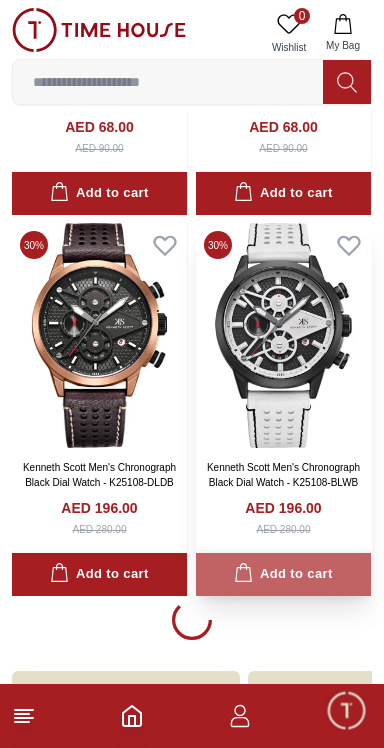 click on "Add to cart" at bounding box center [283, 574] 